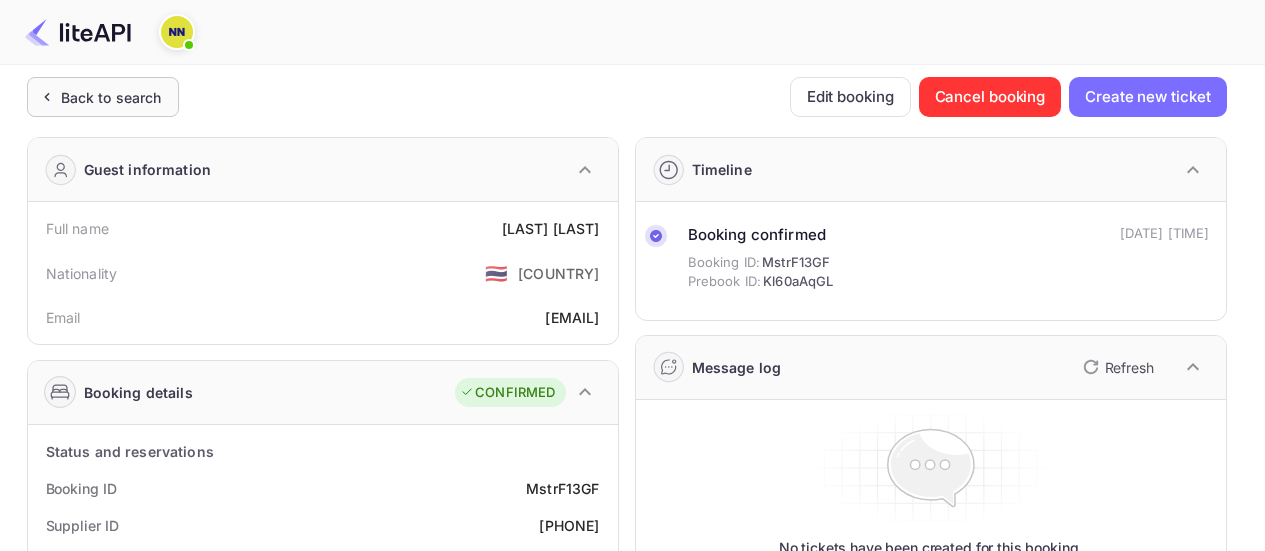 scroll, scrollTop: 0, scrollLeft: 0, axis: both 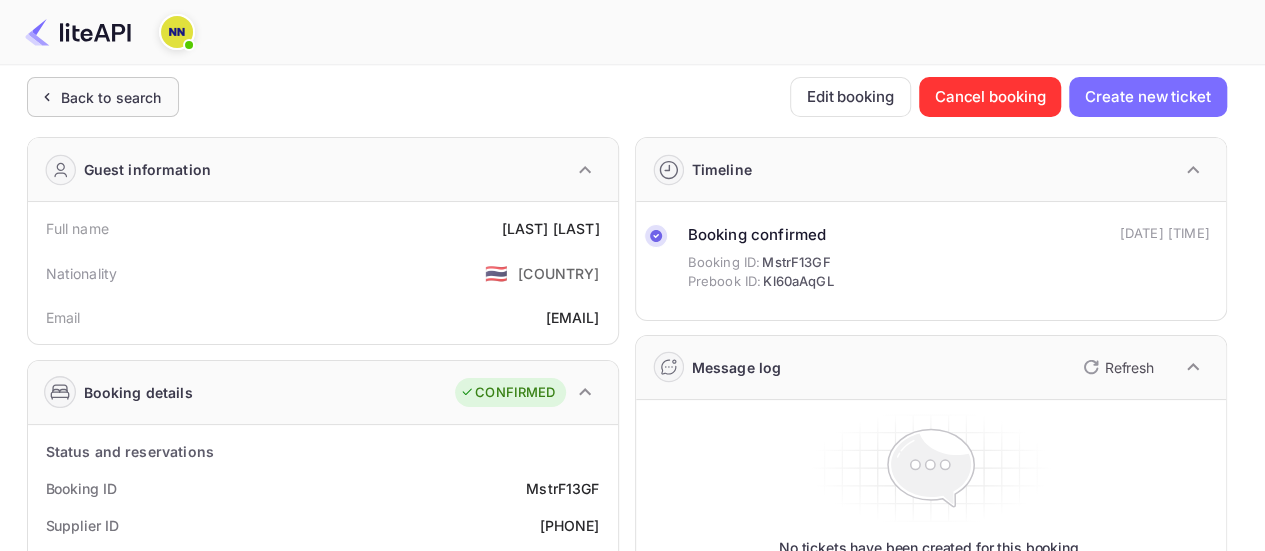 click on "Back to search" at bounding box center (111, 97) 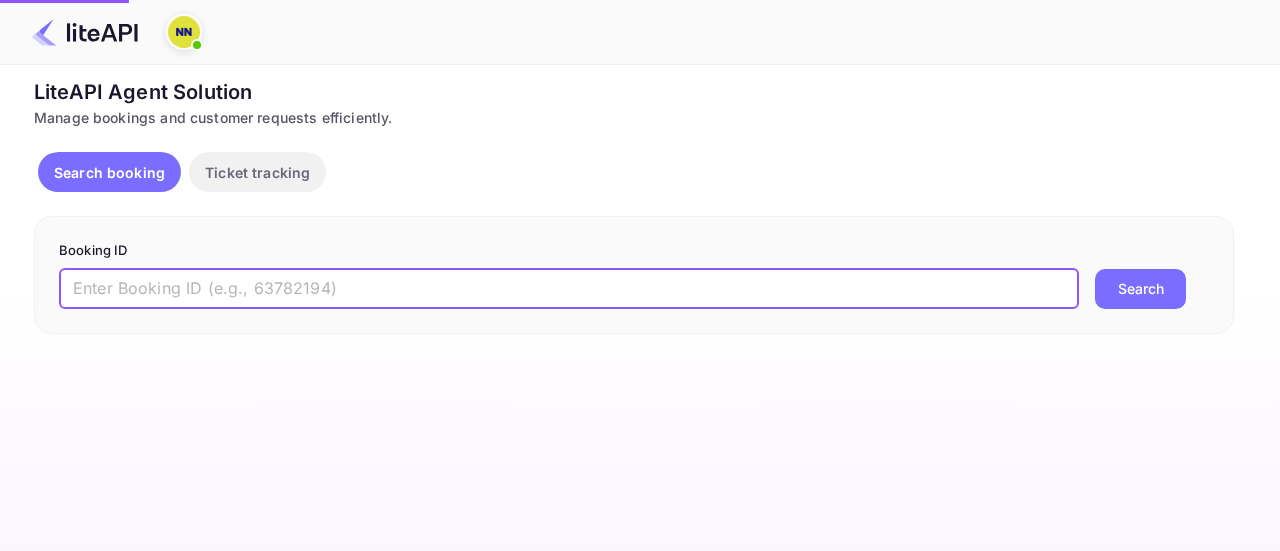 click at bounding box center (569, 289) 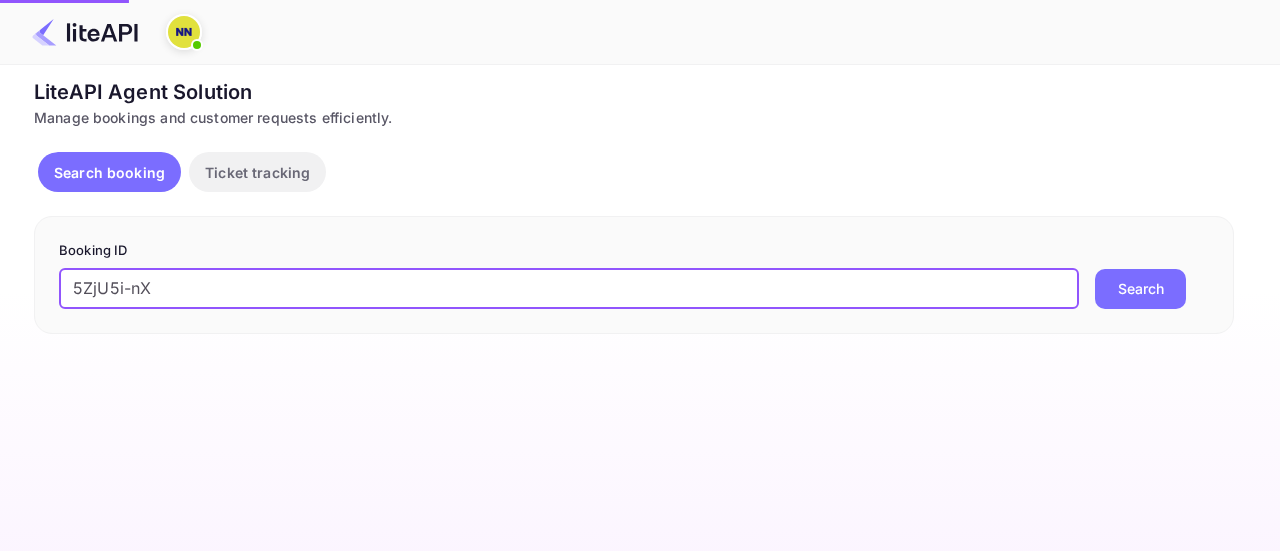type on "5ZjU5i-nX" 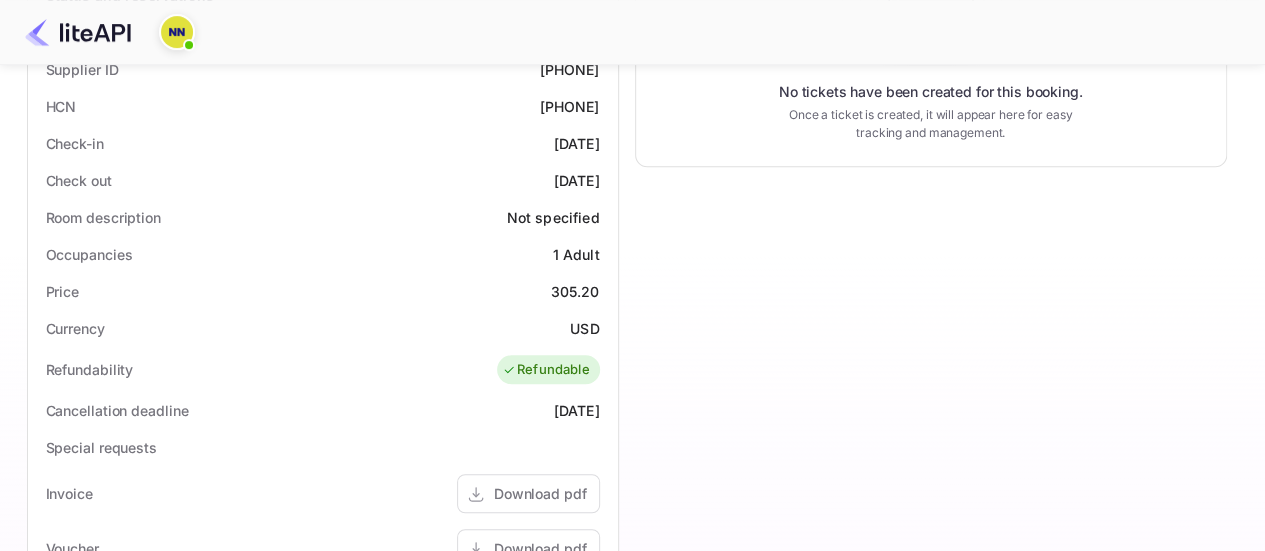 scroll, scrollTop: 300, scrollLeft: 0, axis: vertical 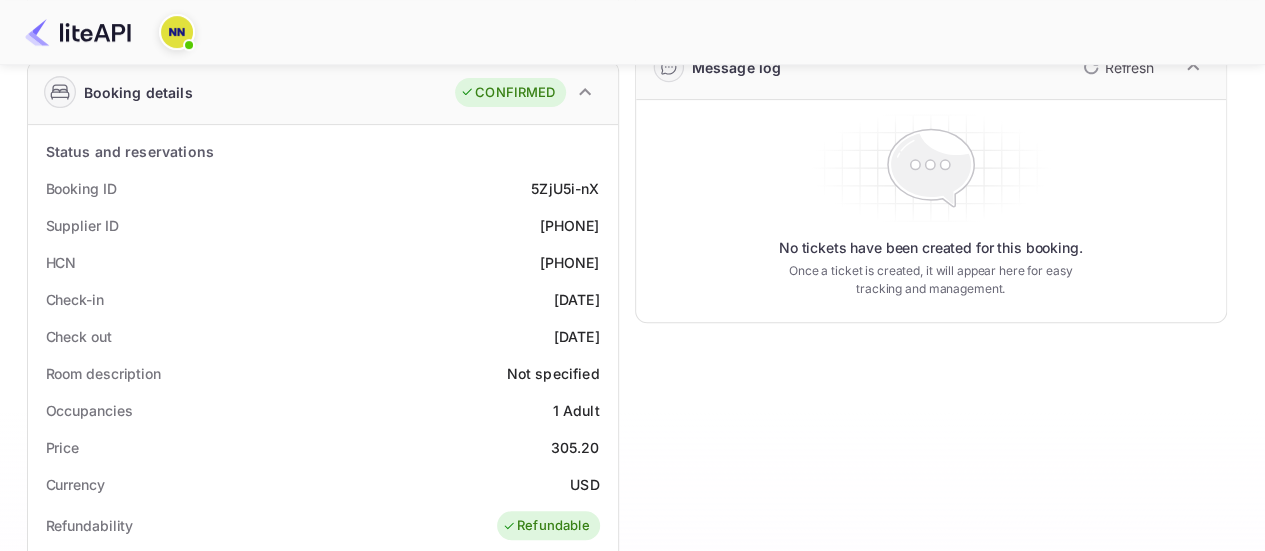click on "[PHONE]" at bounding box center [569, 262] 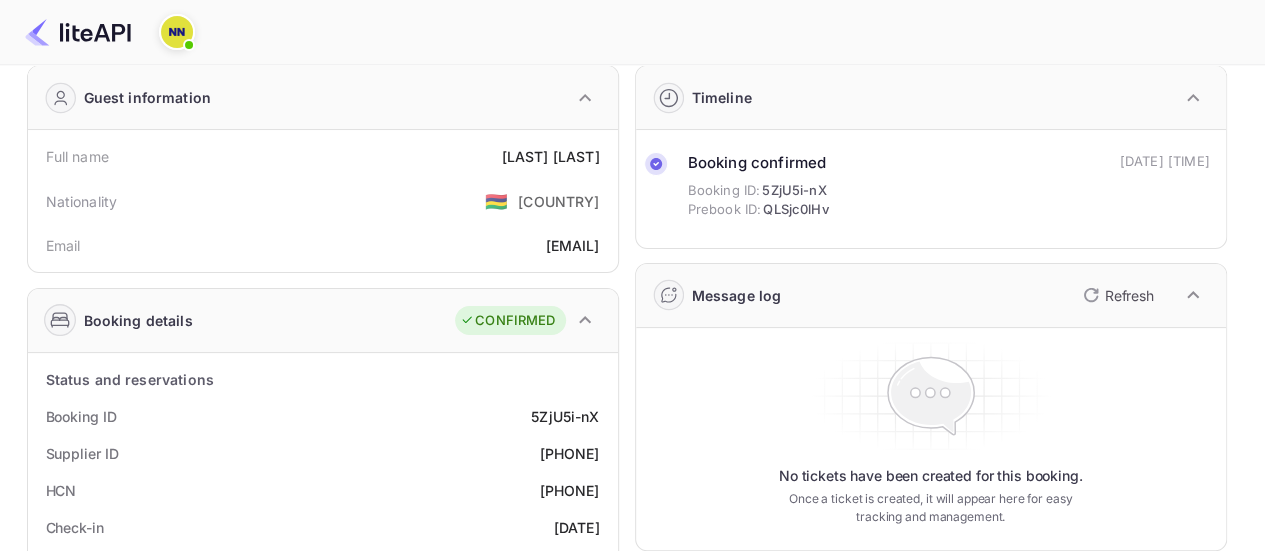 scroll, scrollTop: 0, scrollLeft: 0, axis: both 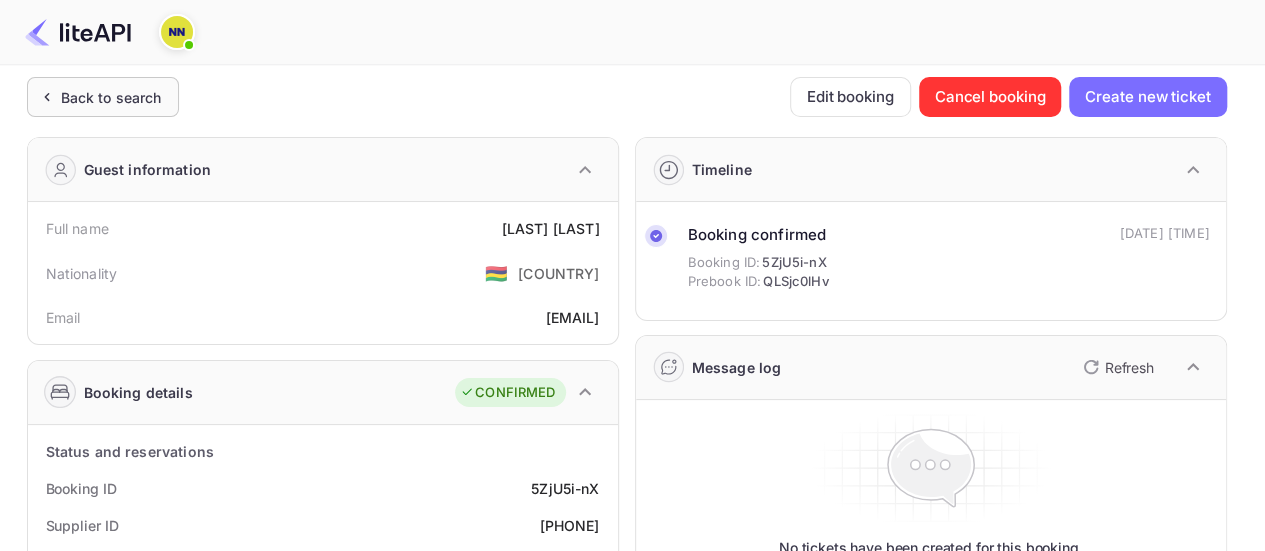click on "Back to search" at bounding box center (111, 97) 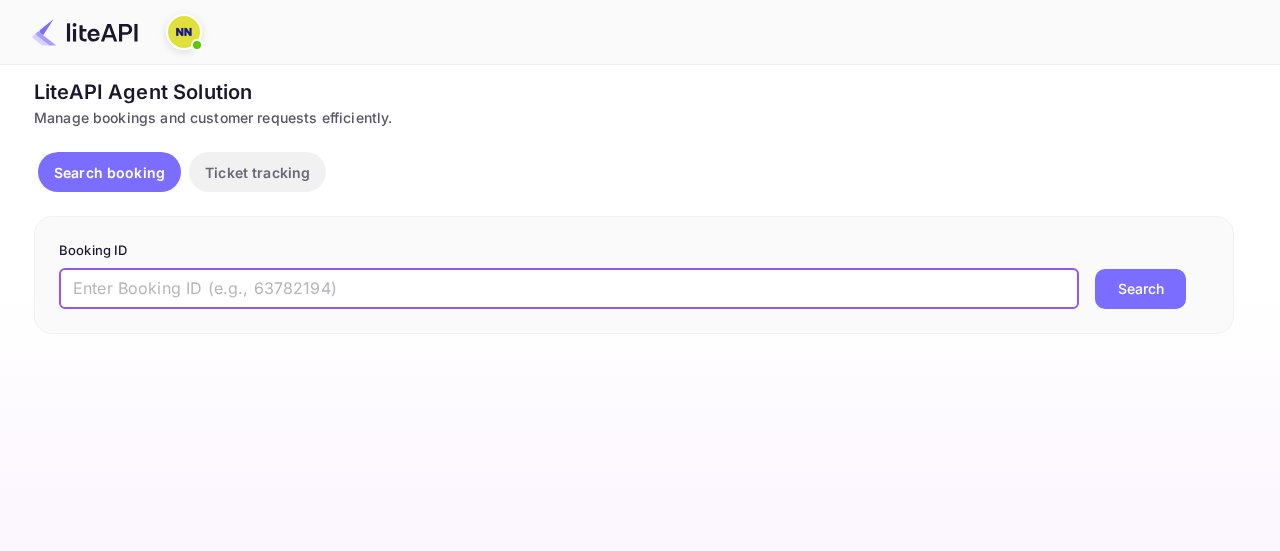 click at bounding box center (569, 289) 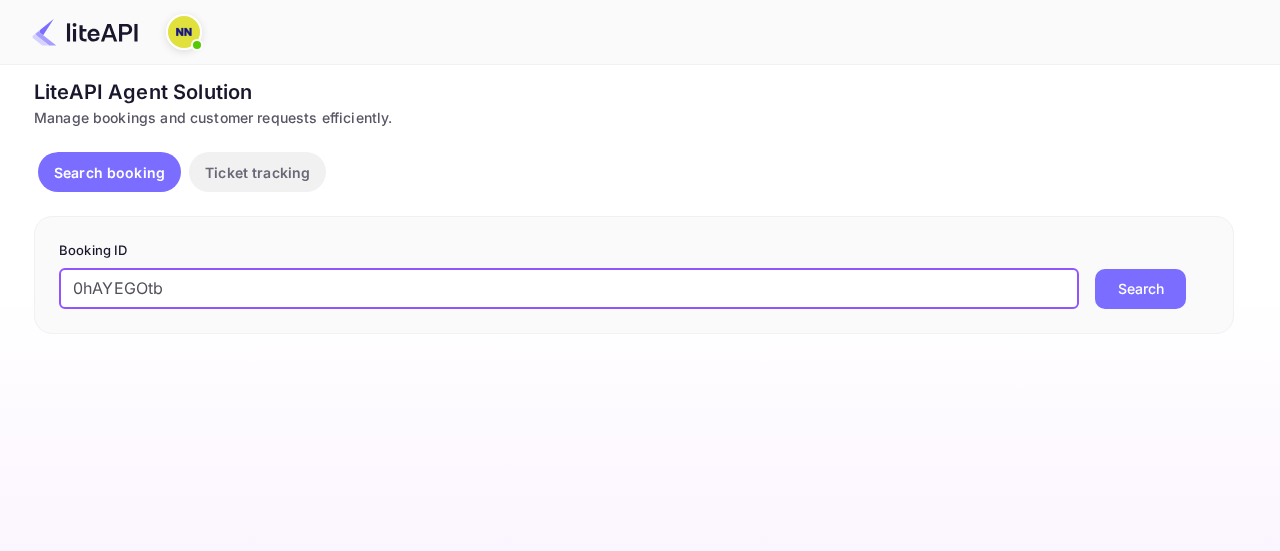 type on "0hAYEGOtb" 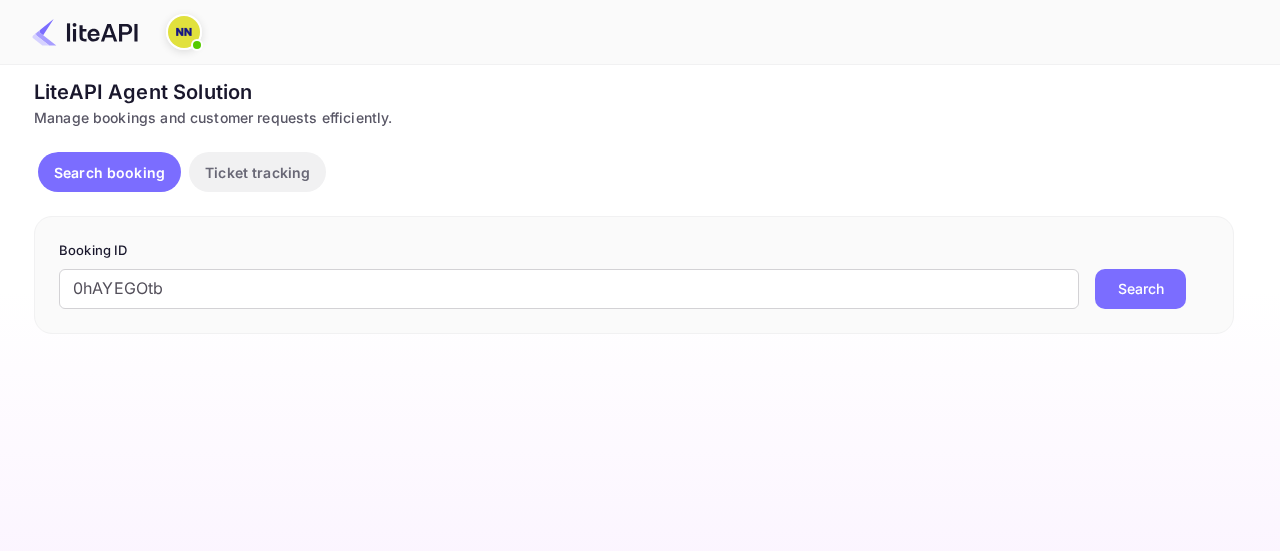 click on "Search" at bounding box center (1140, 289) 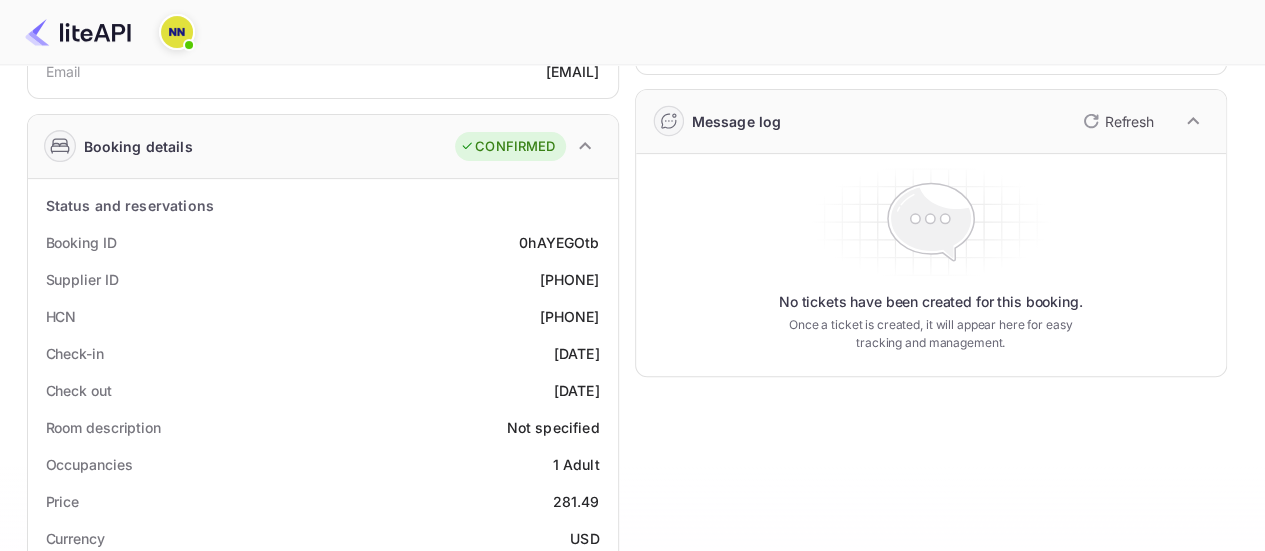 scroll, scrollTop: 400, scrollLeft: 0, axis: vertical 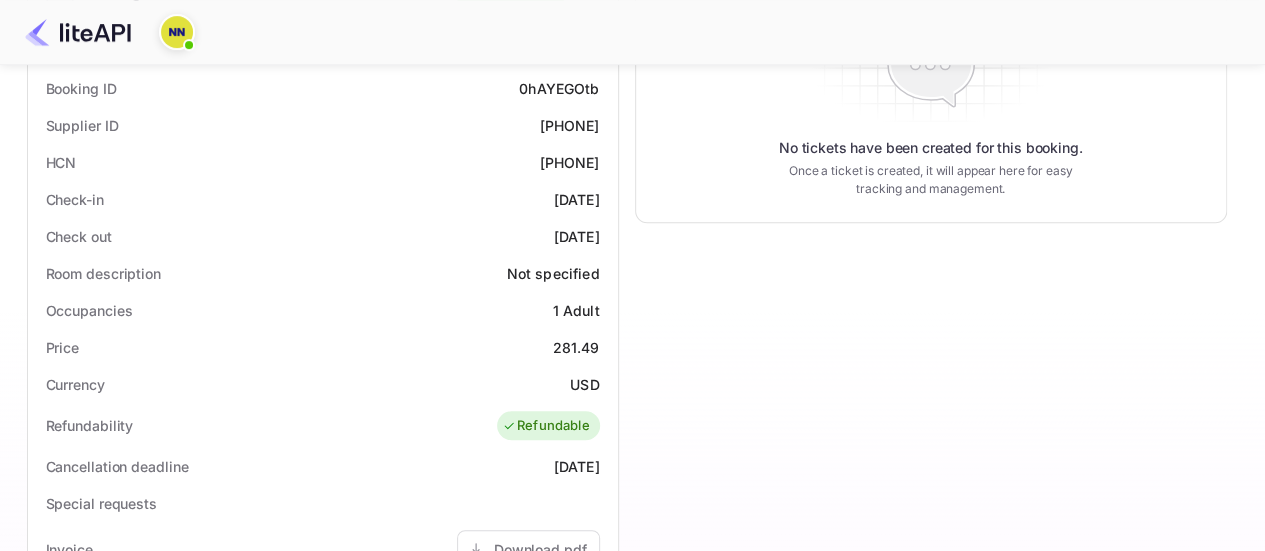 click on "[PHONE]" at bounding box center [569, 162] 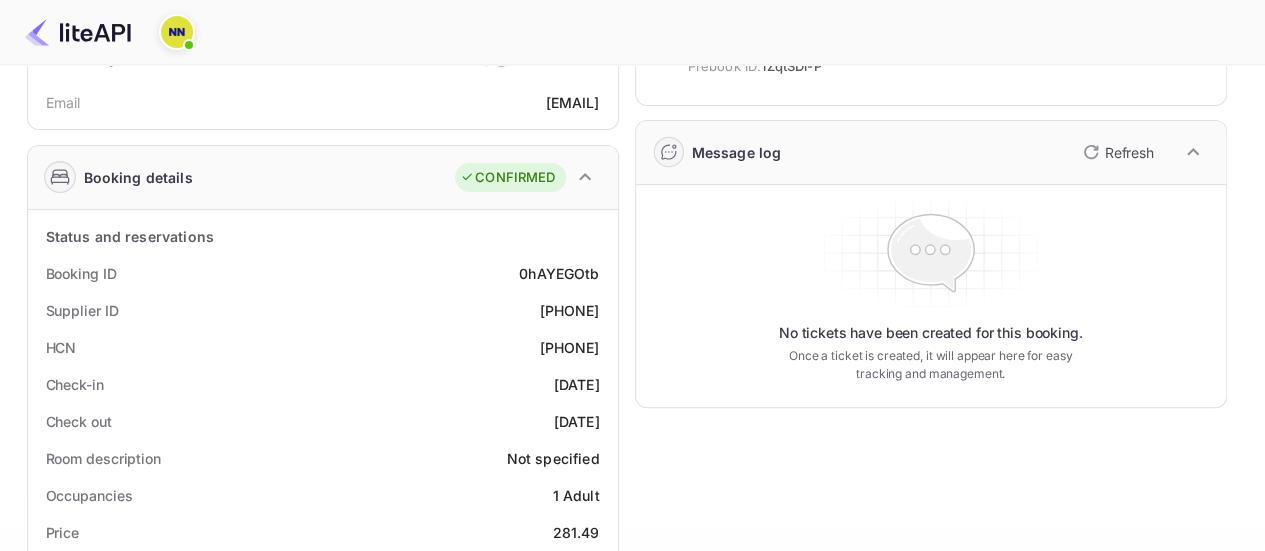 scroll, scrollTop: 0, scrollLeft: 0, axis: both 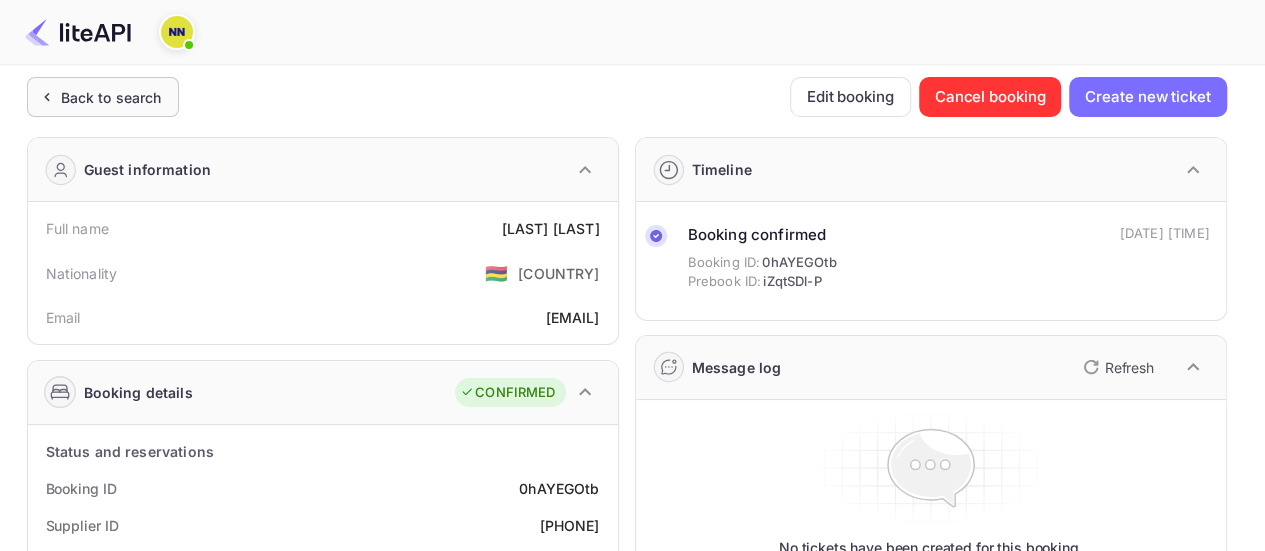 click on "Back to search" at bounding box center (111, 97) 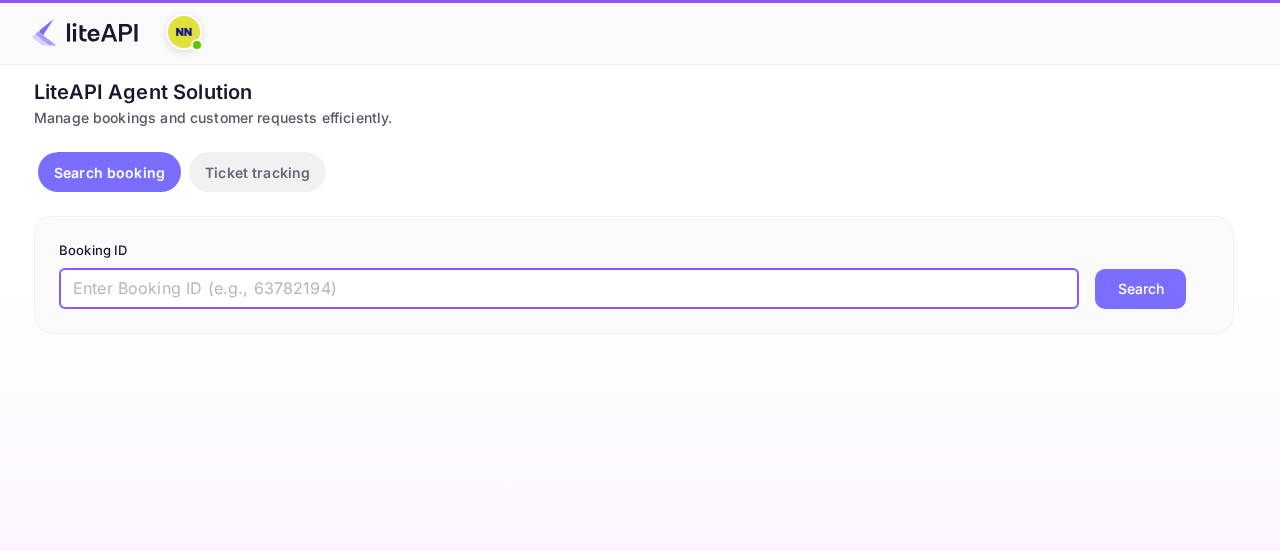 click at bounding box center [569, 289] 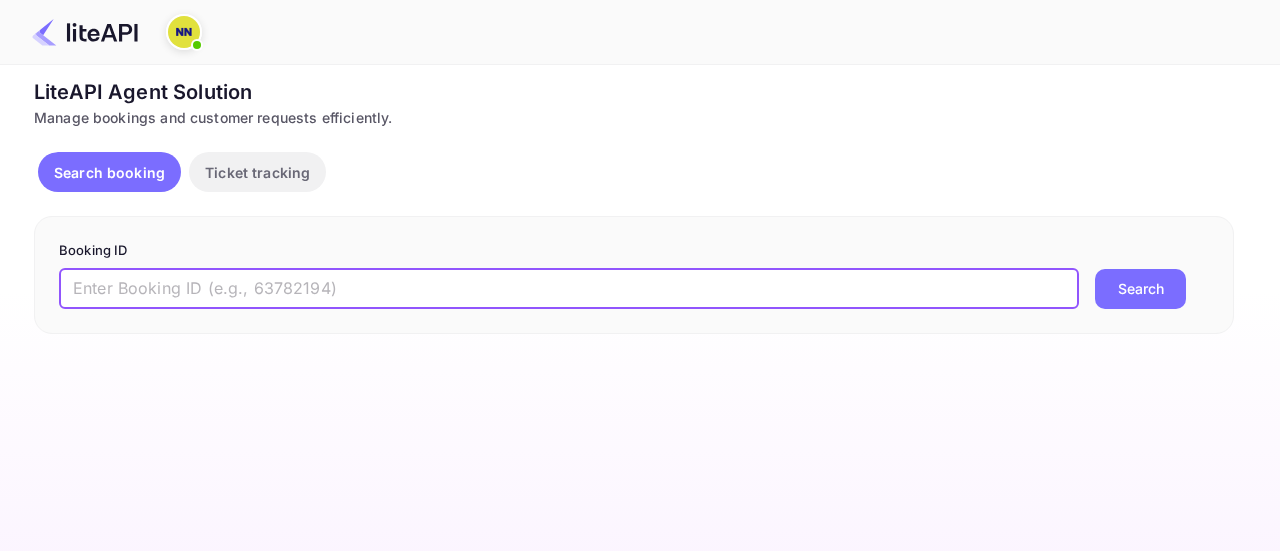 paste on "XAkpoAcPa" 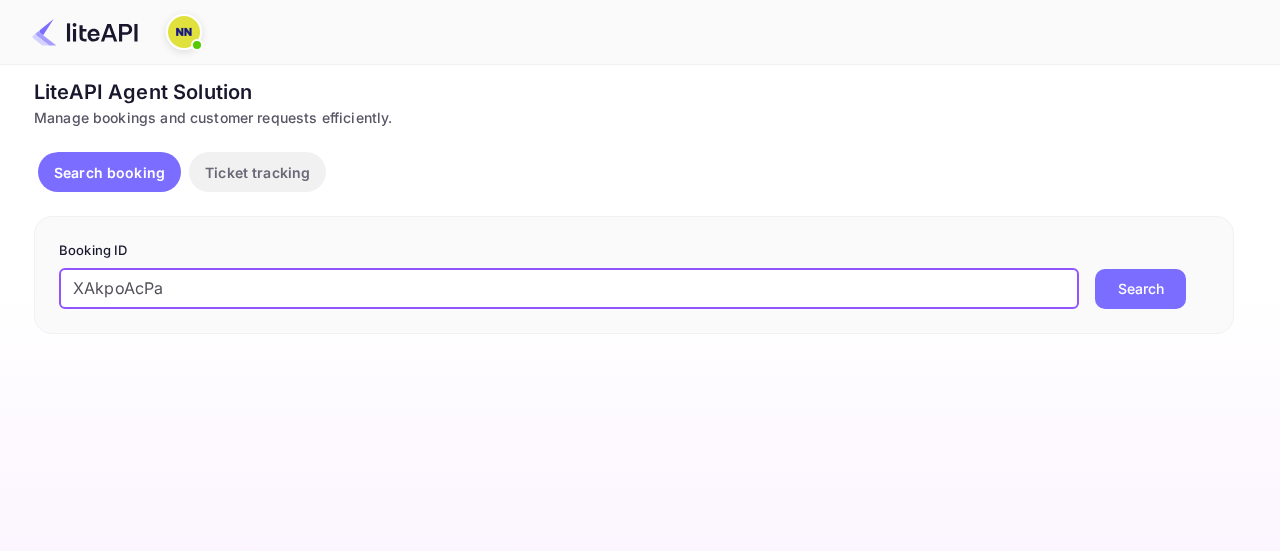 type on "XAkpoAcPa" 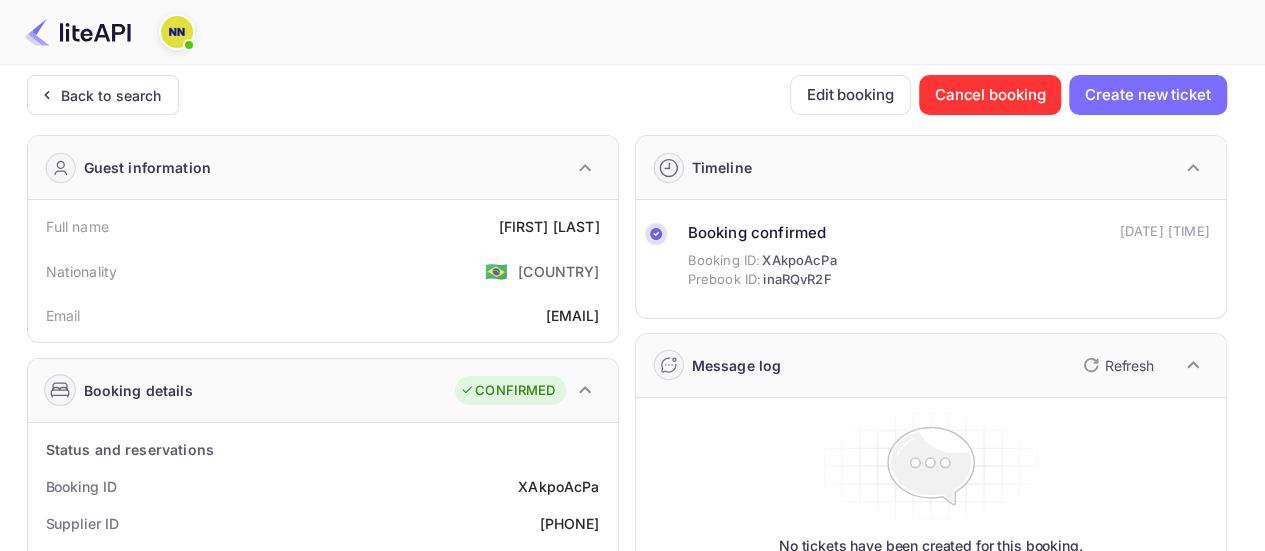 scroll, scrollTop: 0, scrollLeft: 0, axis: both 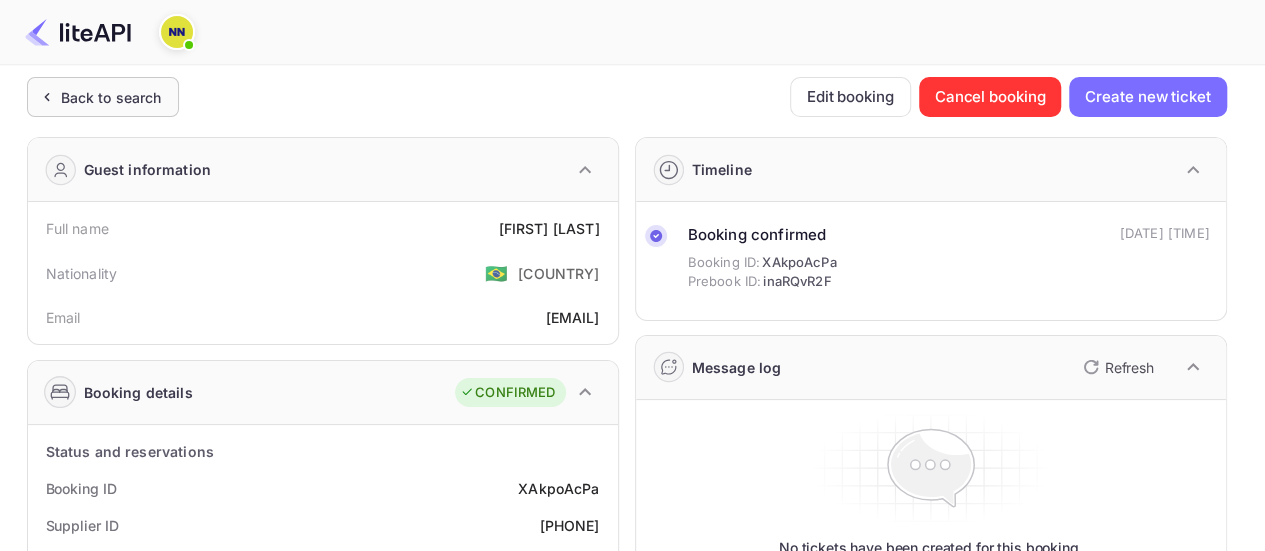 click on "Back to search" at bounding box center (111, 97) 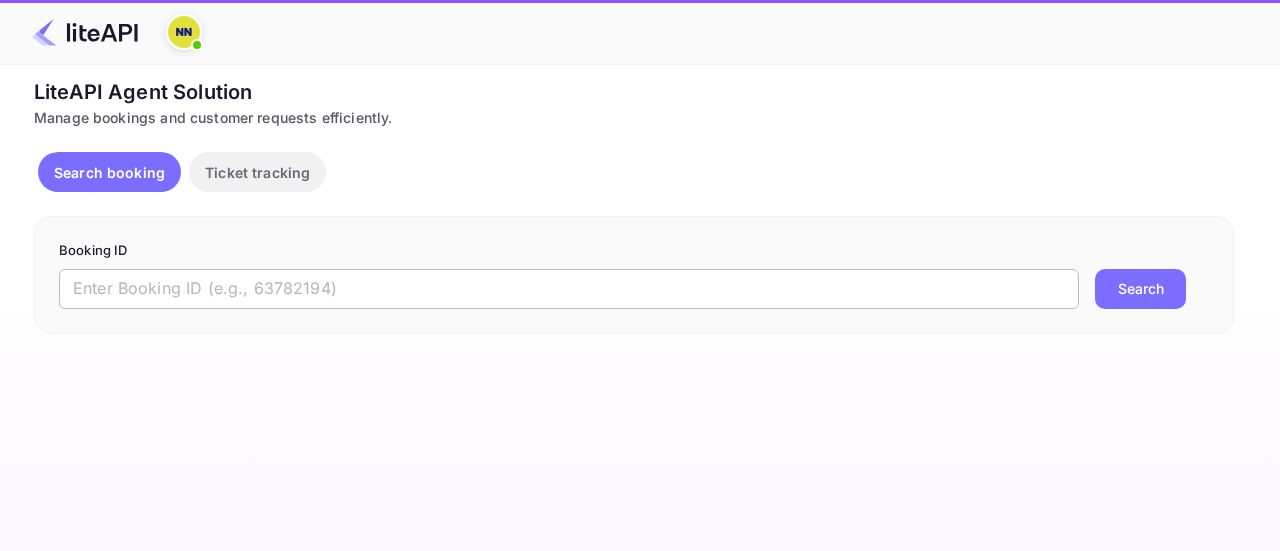 click at bounding box center (569, 289) 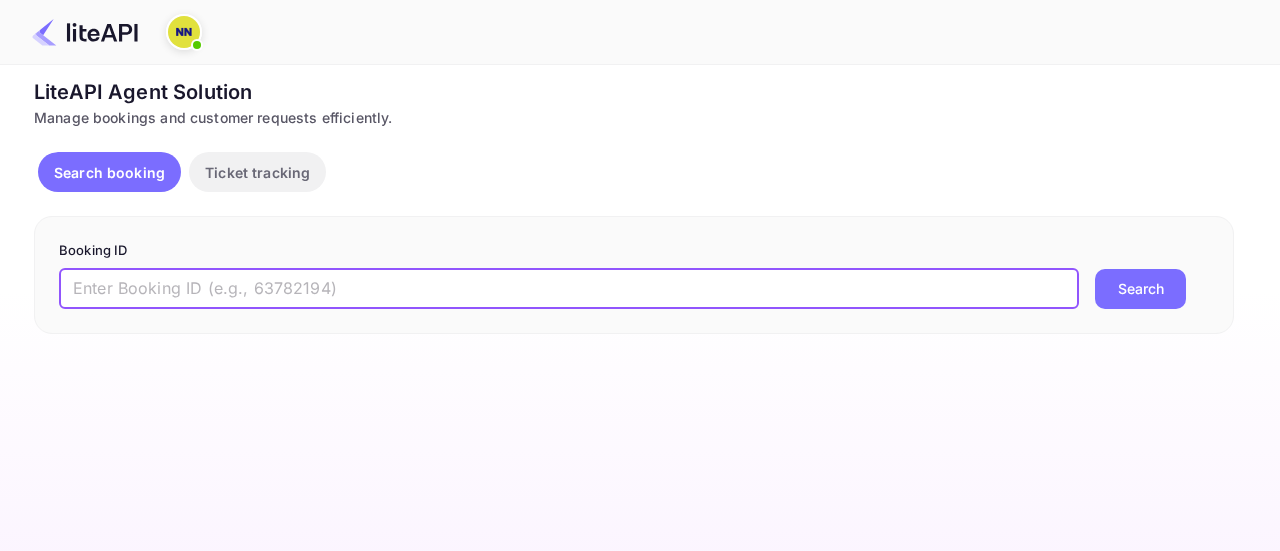 paste on "xsqPY_g8e" 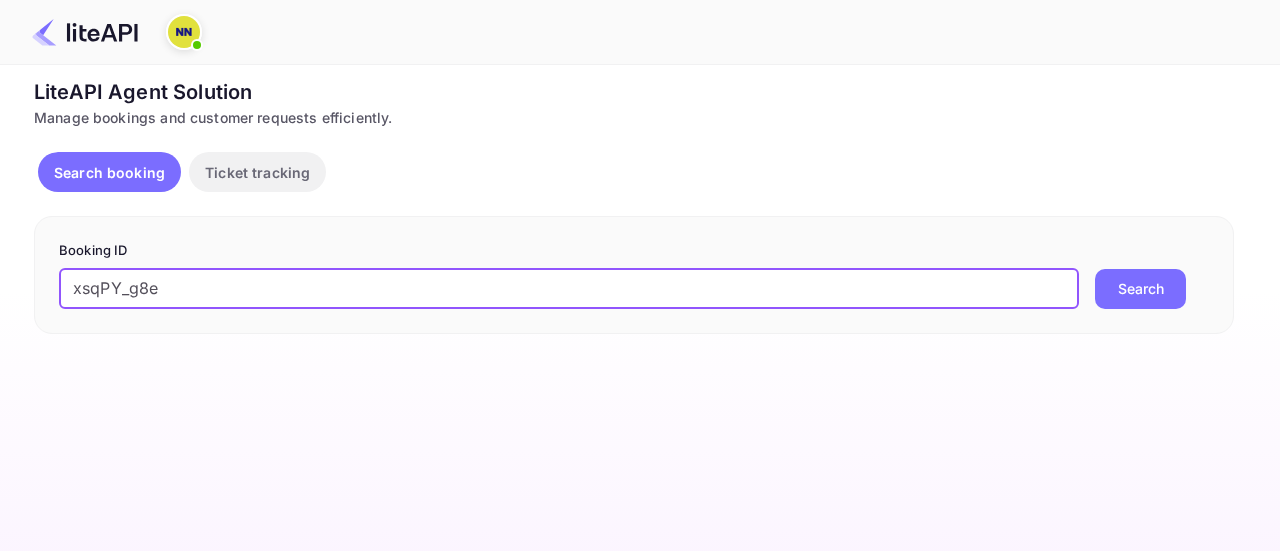 type on "xsqPY_g8e" 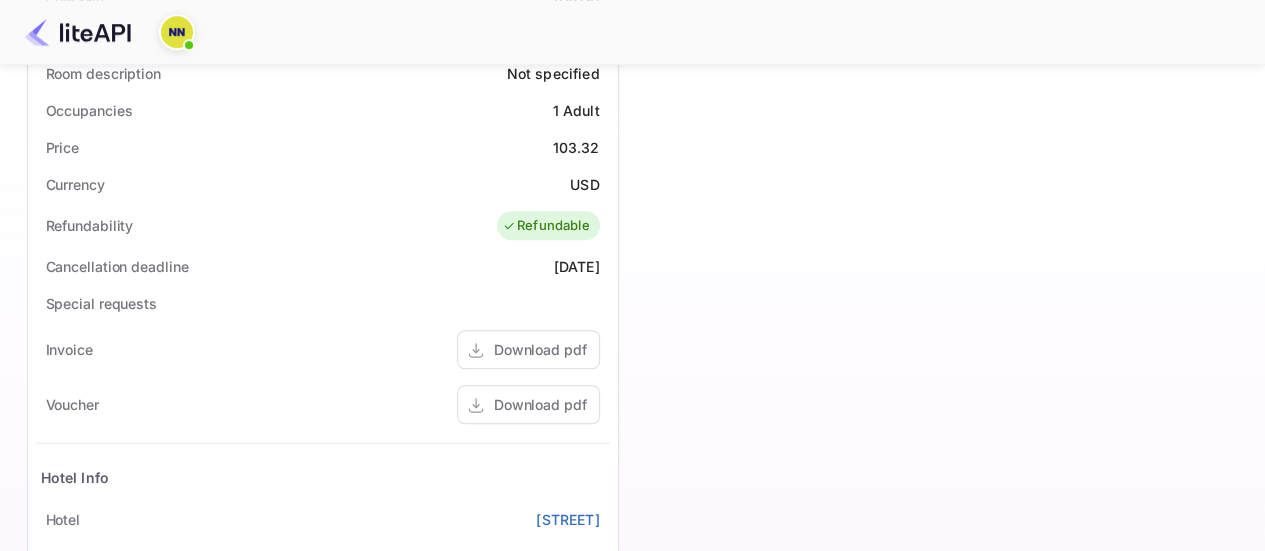 scroll, scrollTop: 300, scrollLeft: 0, axis: vertical 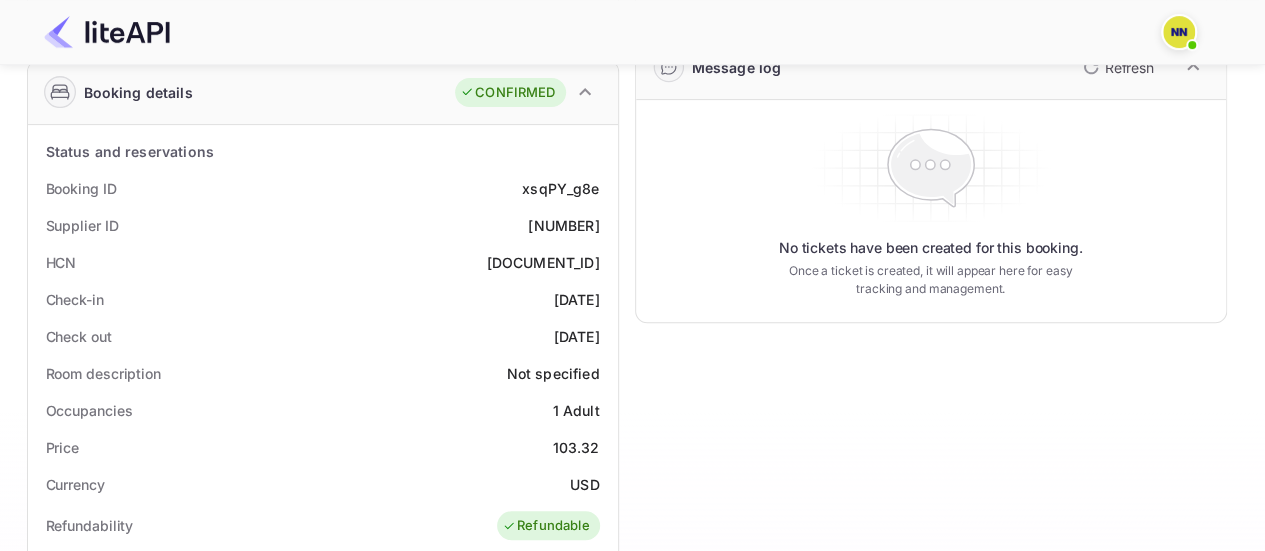 click on "[DOCUMENT_ID]" at bounding box center (543, 262) 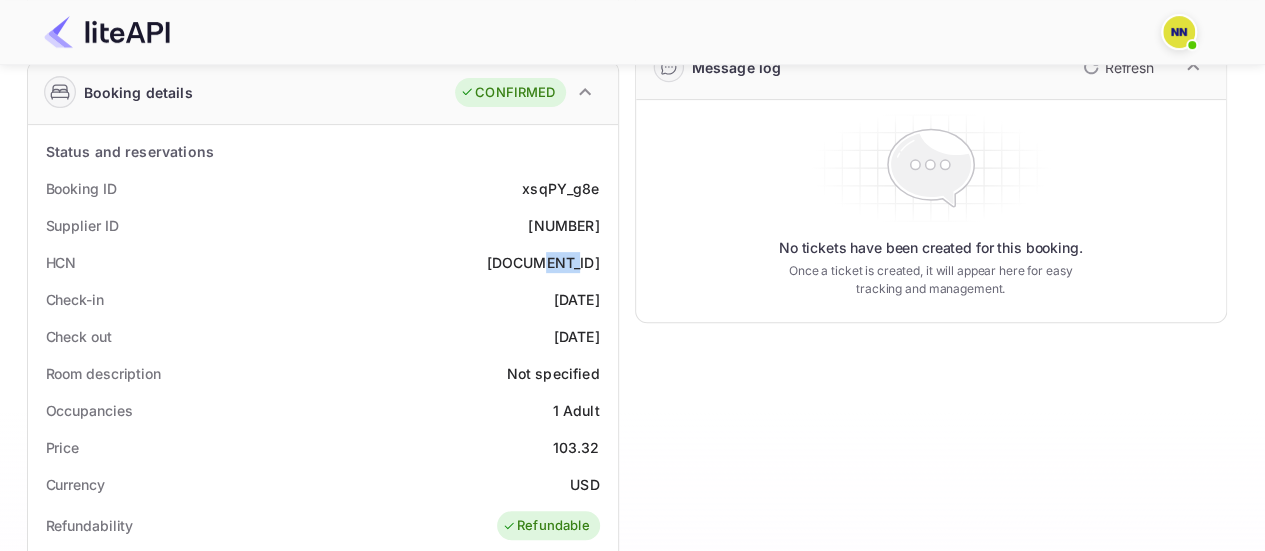 click on "[DOCUMENT_ID]" at bounding box center (543, 262) 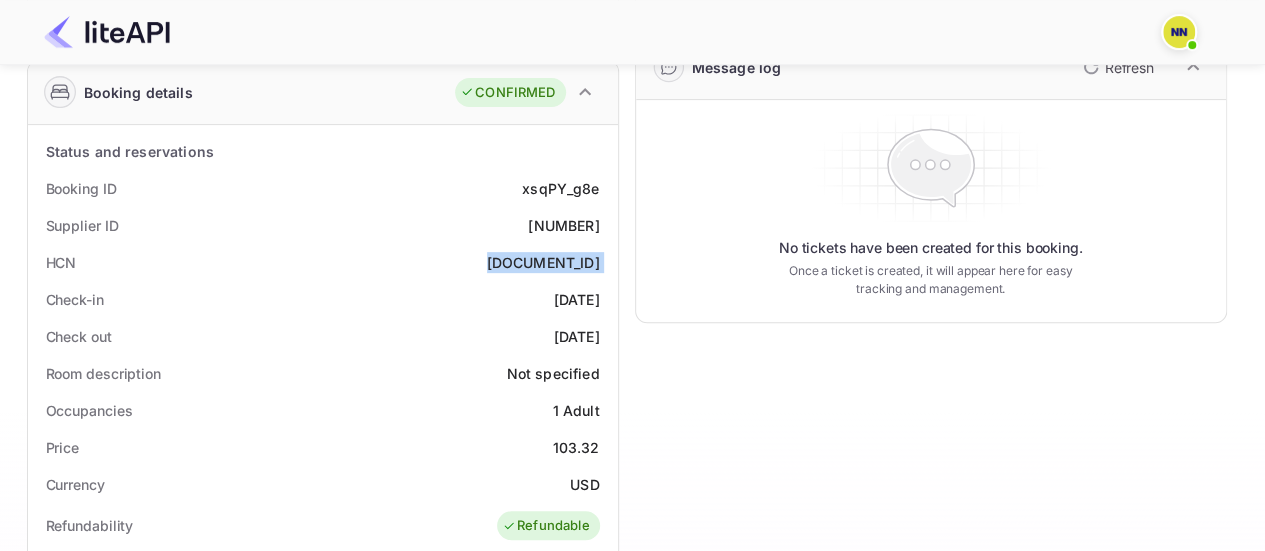 click on "[DOCUMENT_ID]" at bounding box center (543, 262) 